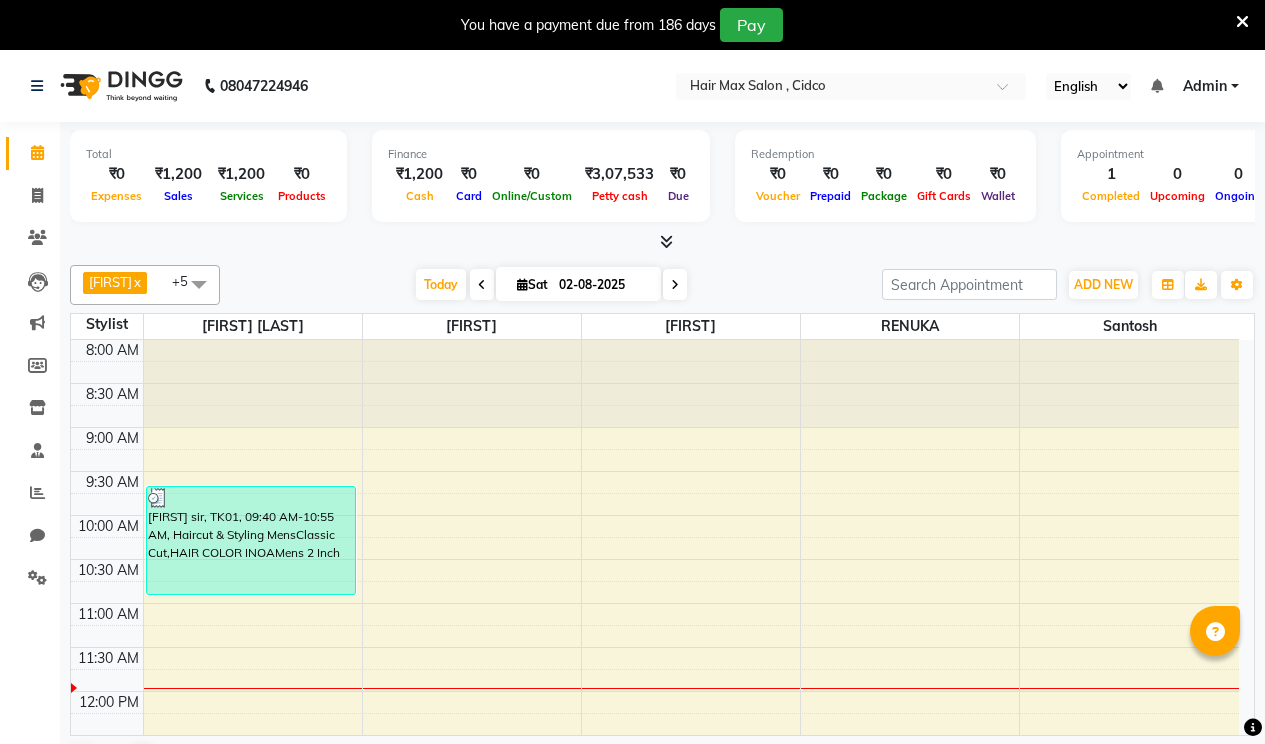 scroll, scrollTop: 0, scrollLeft: 0, axis: both 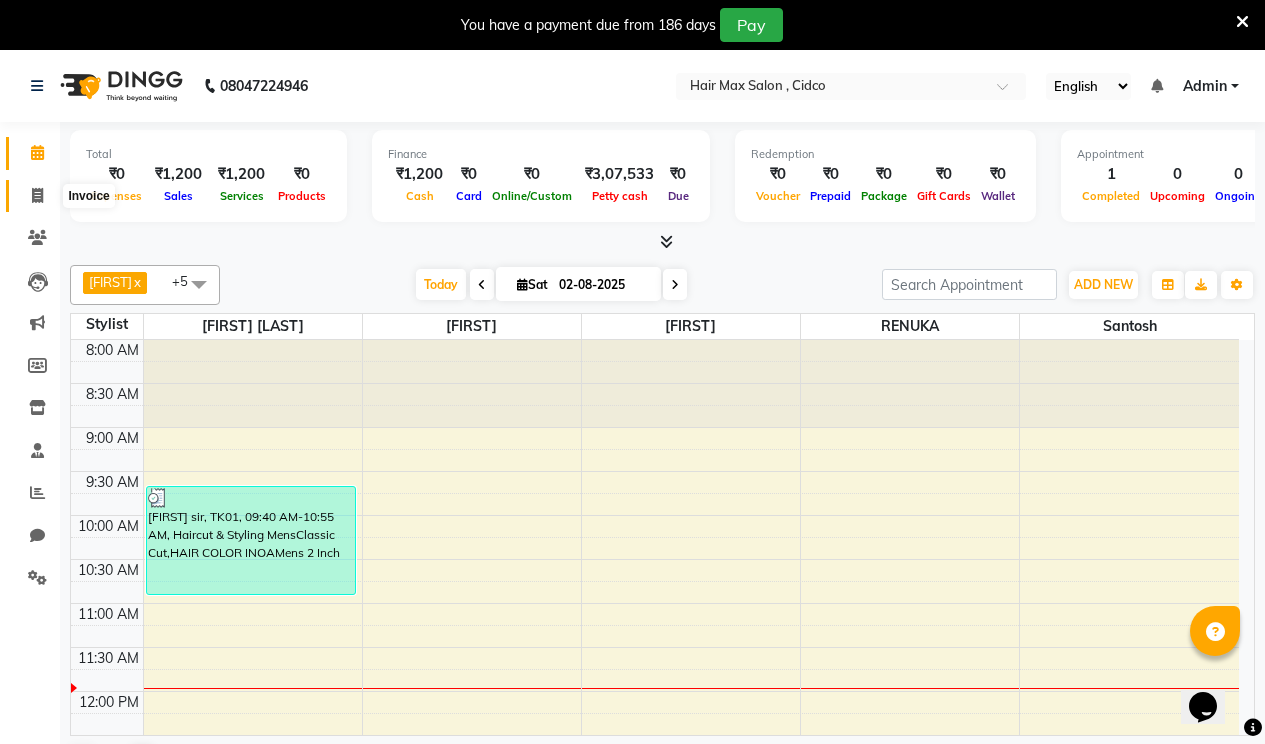 click 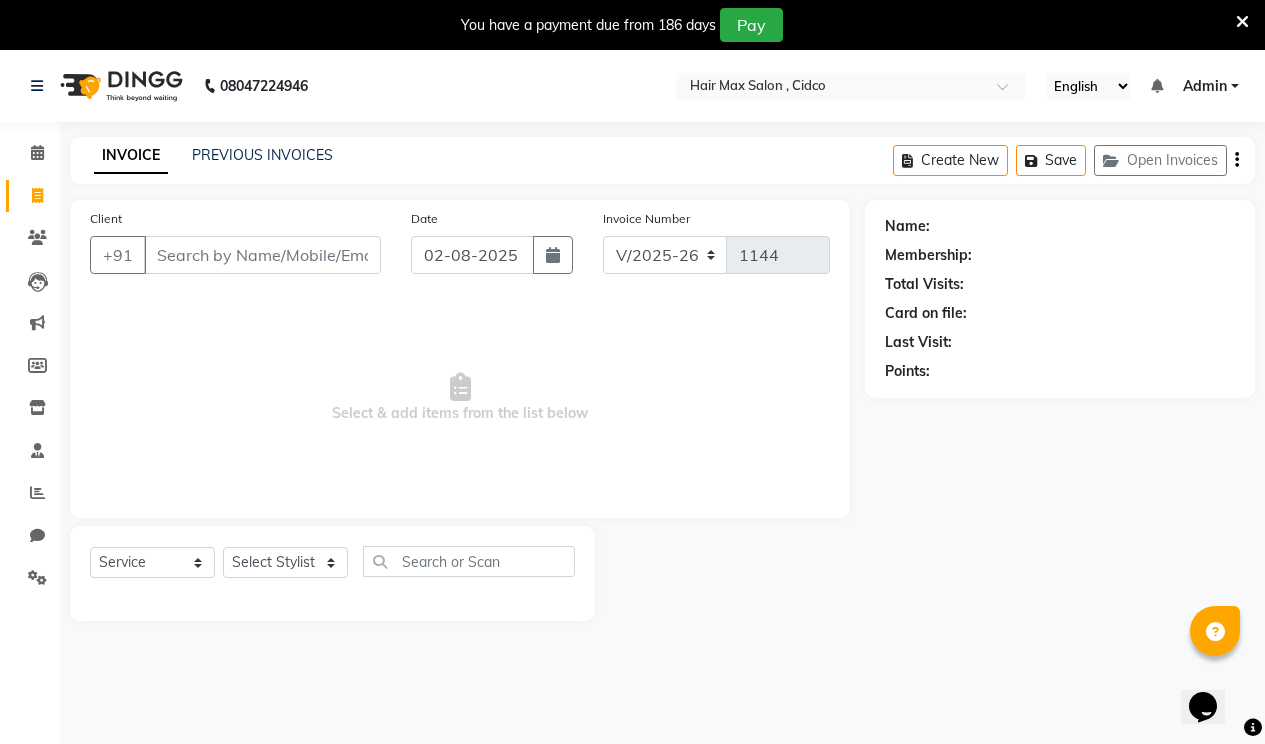 click on "Client" at bounding box center (262, 255) 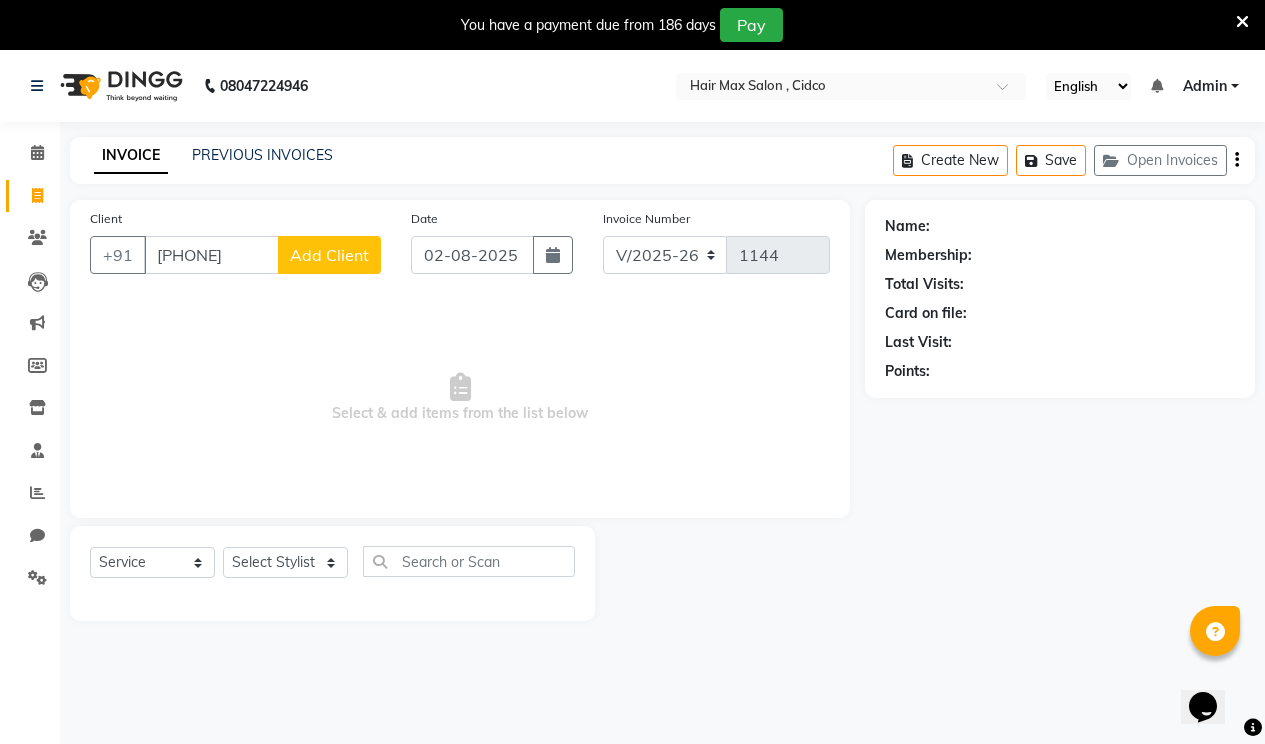 type on "[PHONE]" 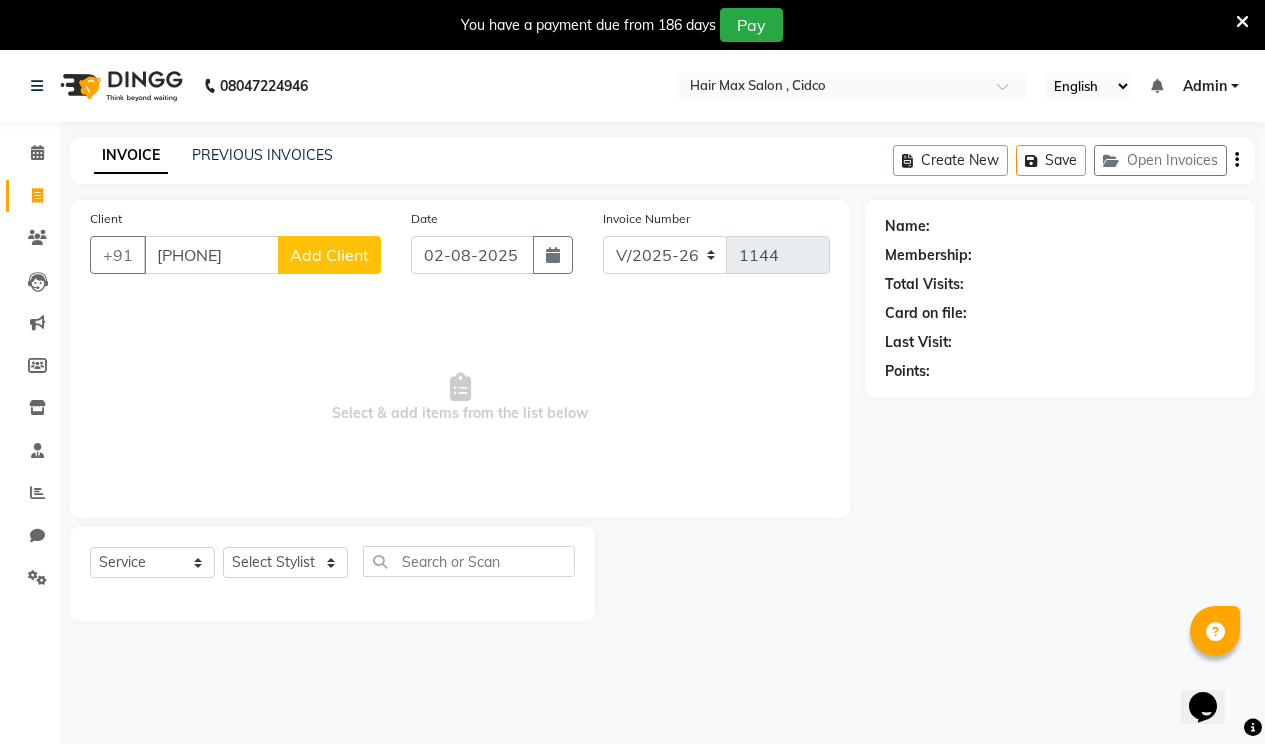 click on "Add Client" 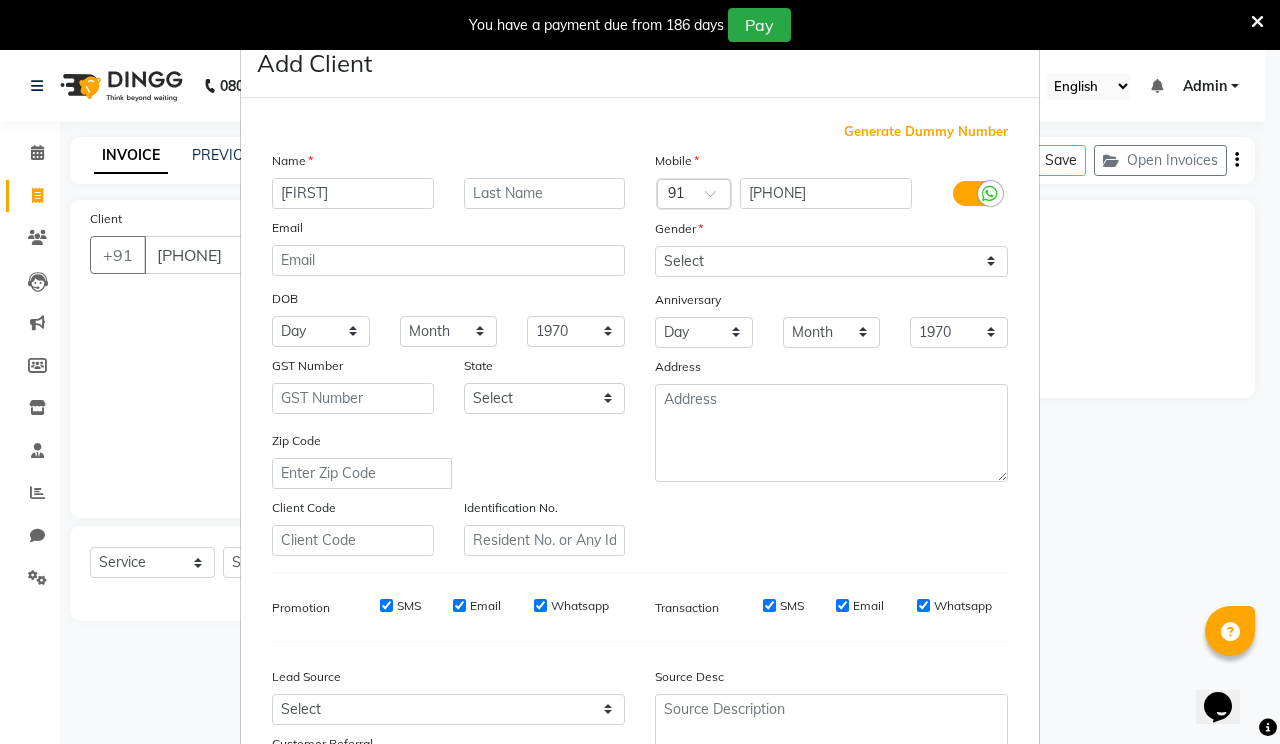 type on "[FIRST]" 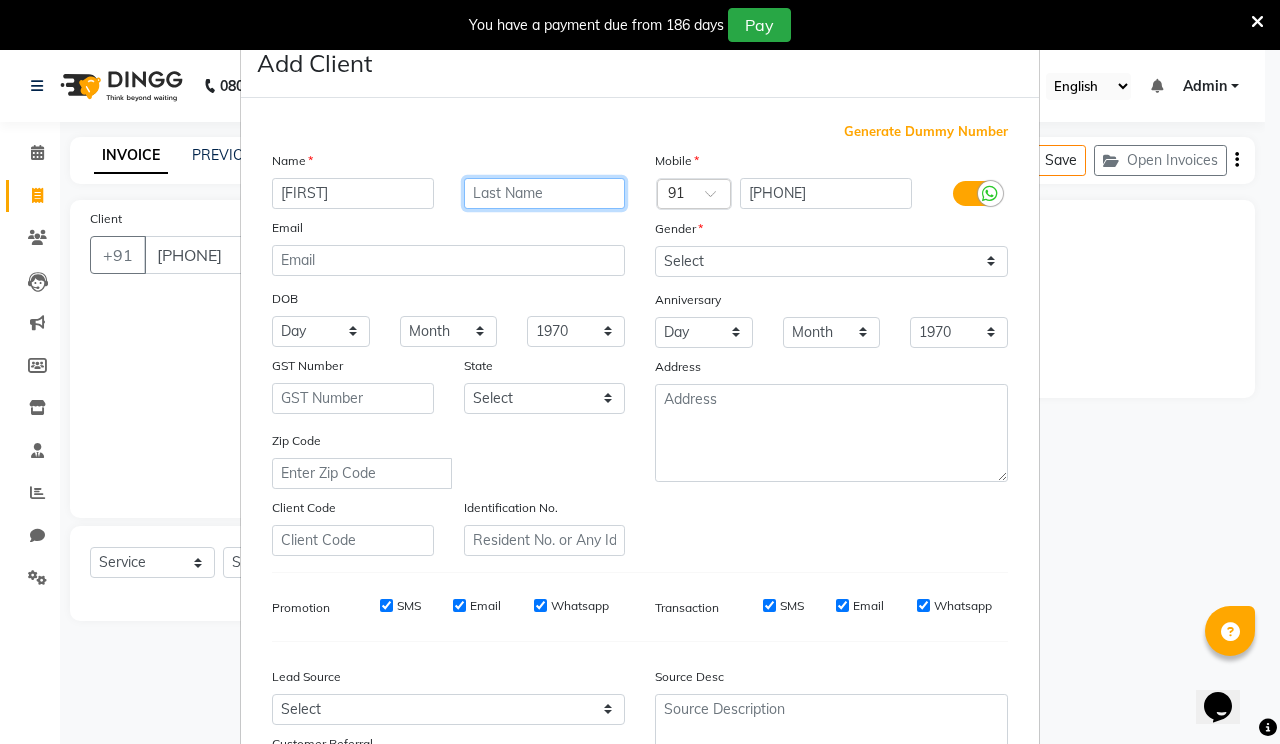 click at bounding box center (545, 193) 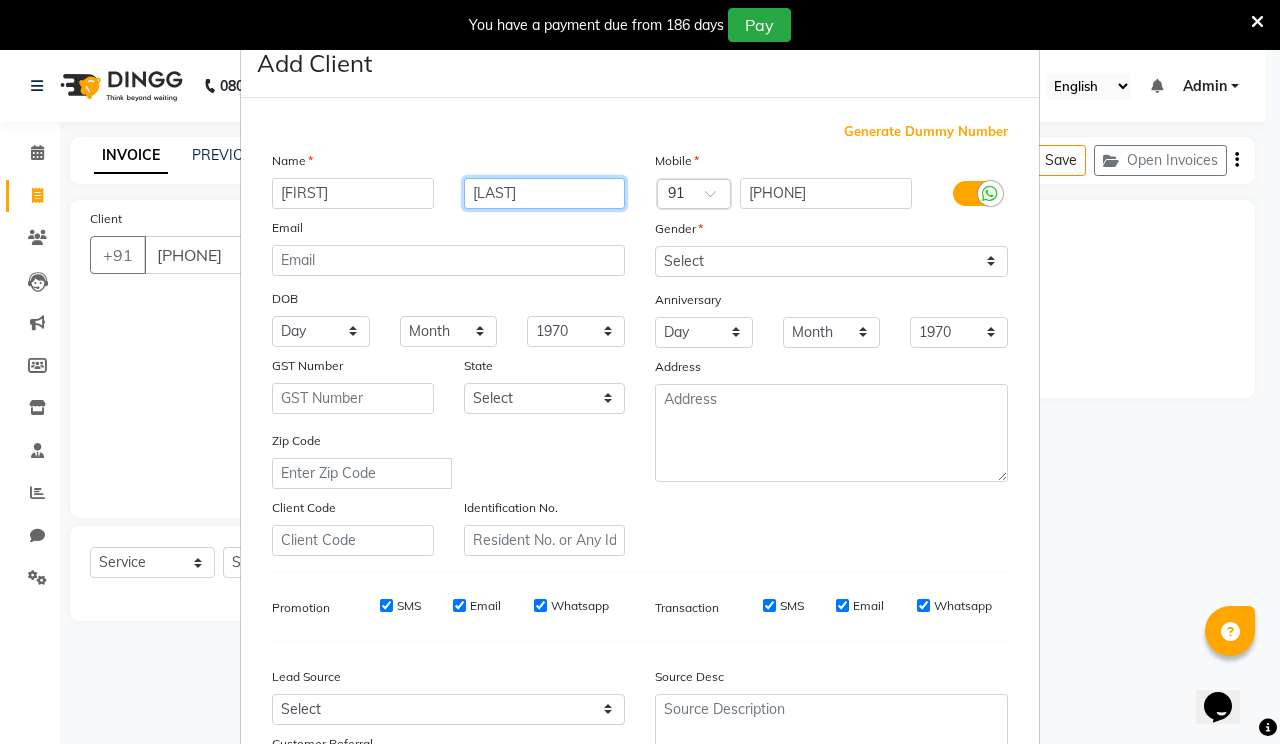 type on "[LAST]" 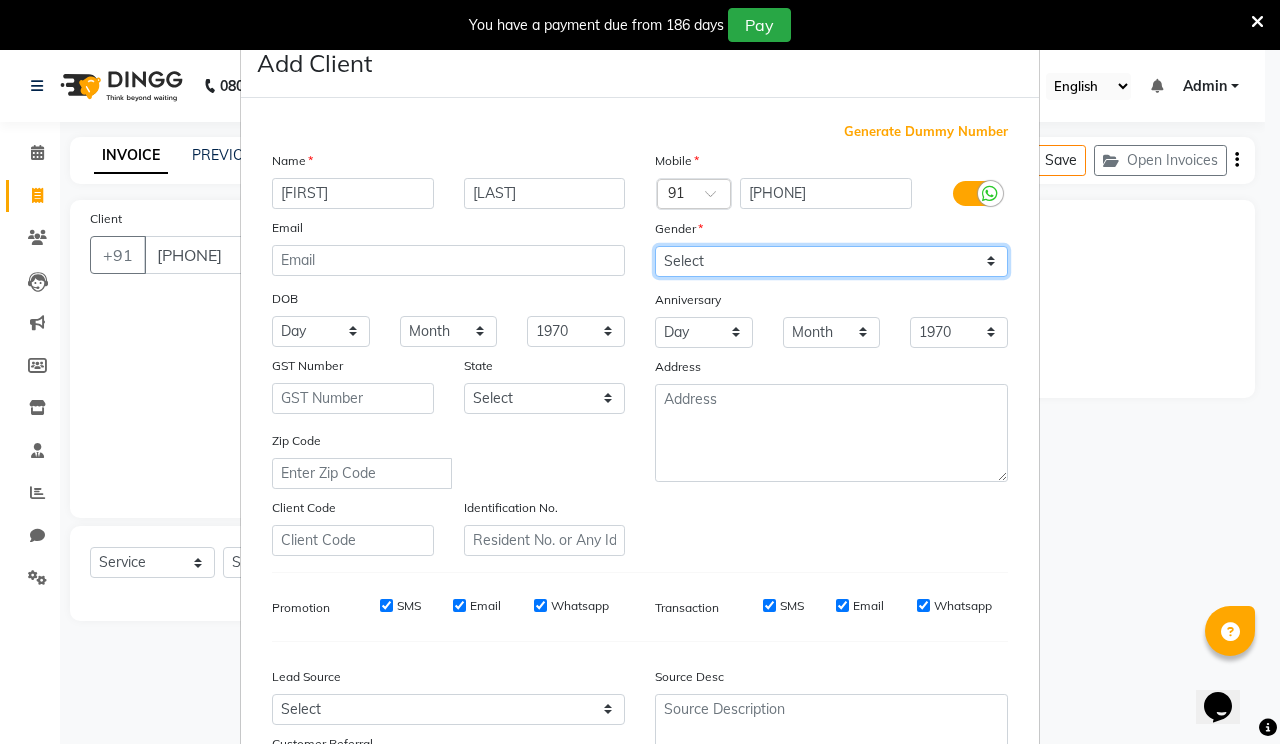 click on "Select Male Female Other Prefer Not To Say" at bounding box center (831, 261) 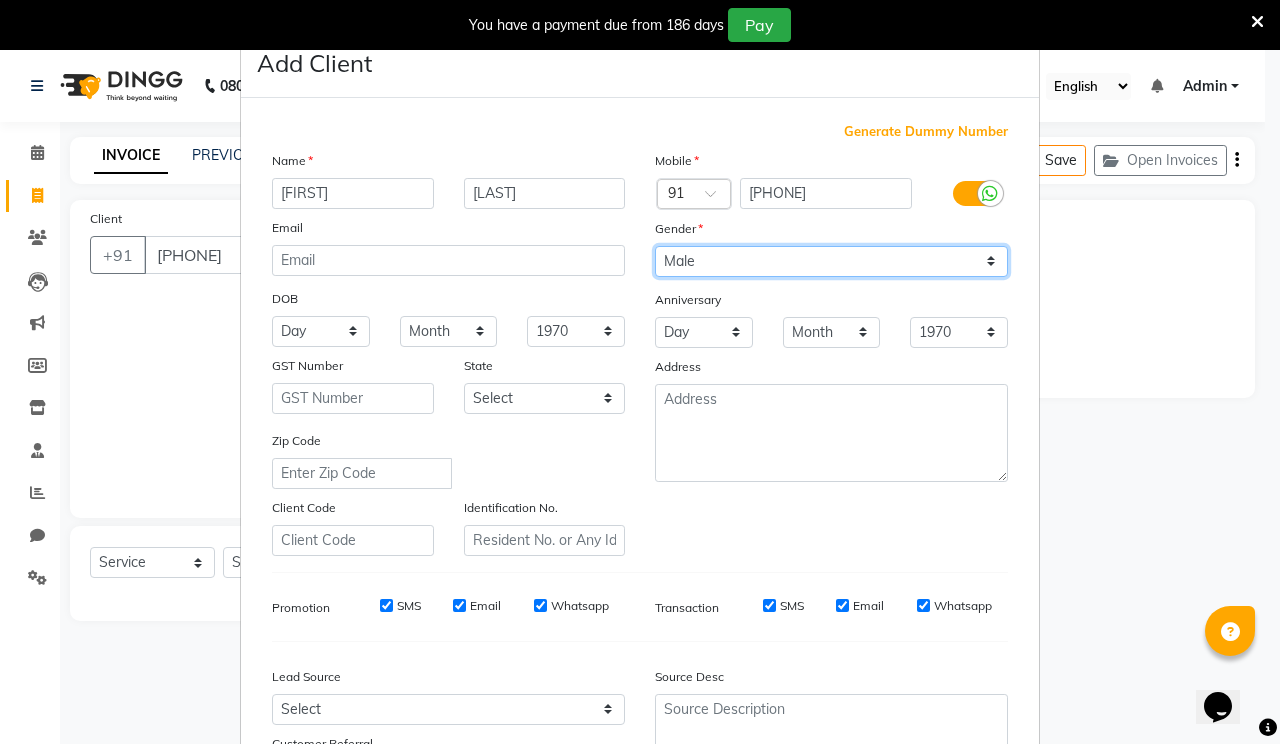 click on "Select Male Female Other Prefer Not To Say" at bounding box center (831, 261) 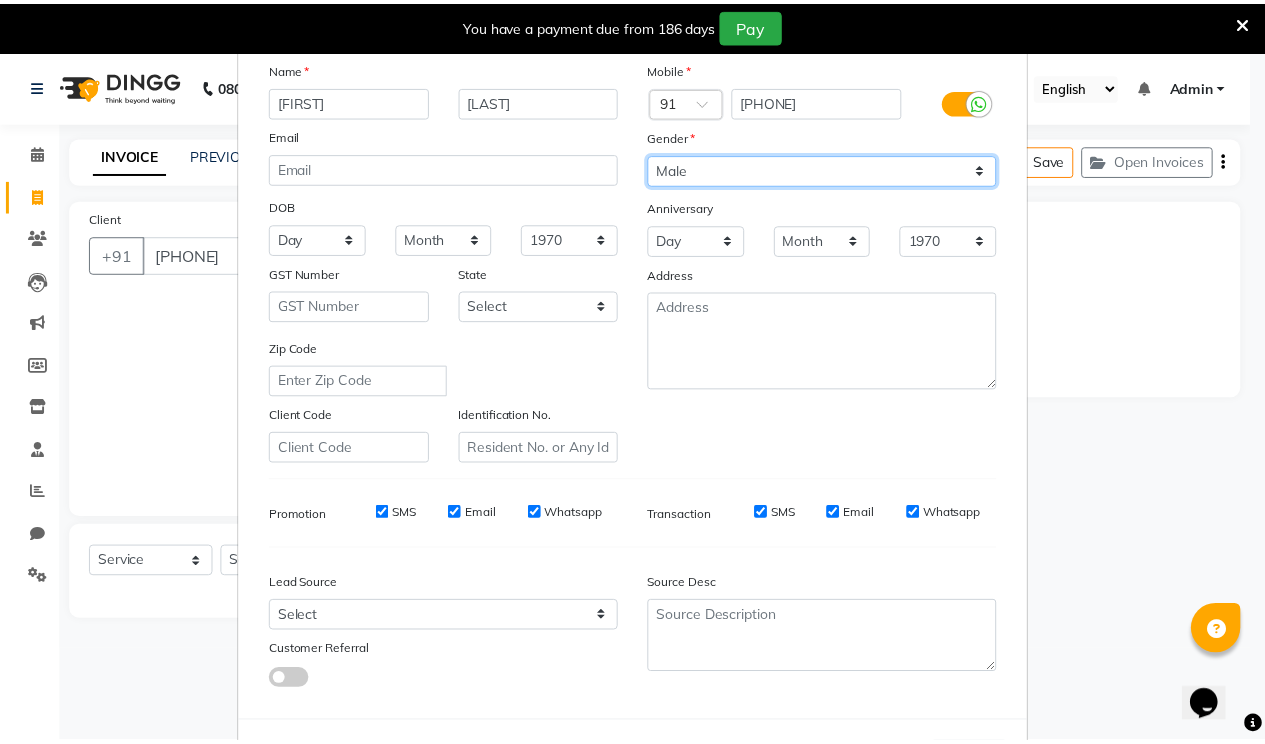 scroll, scrollTop: 179, scrollLeft: 0, axis: vertical 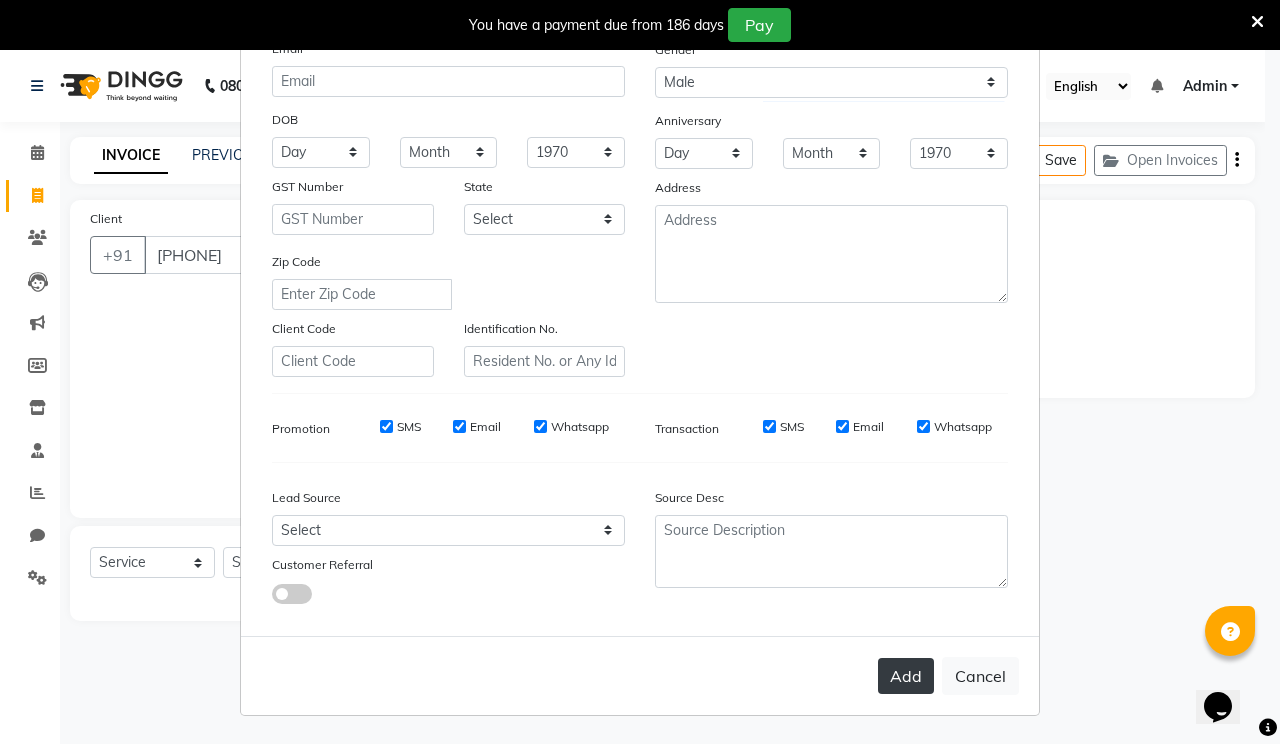 click on "Add" at bounding box center [906, 676] 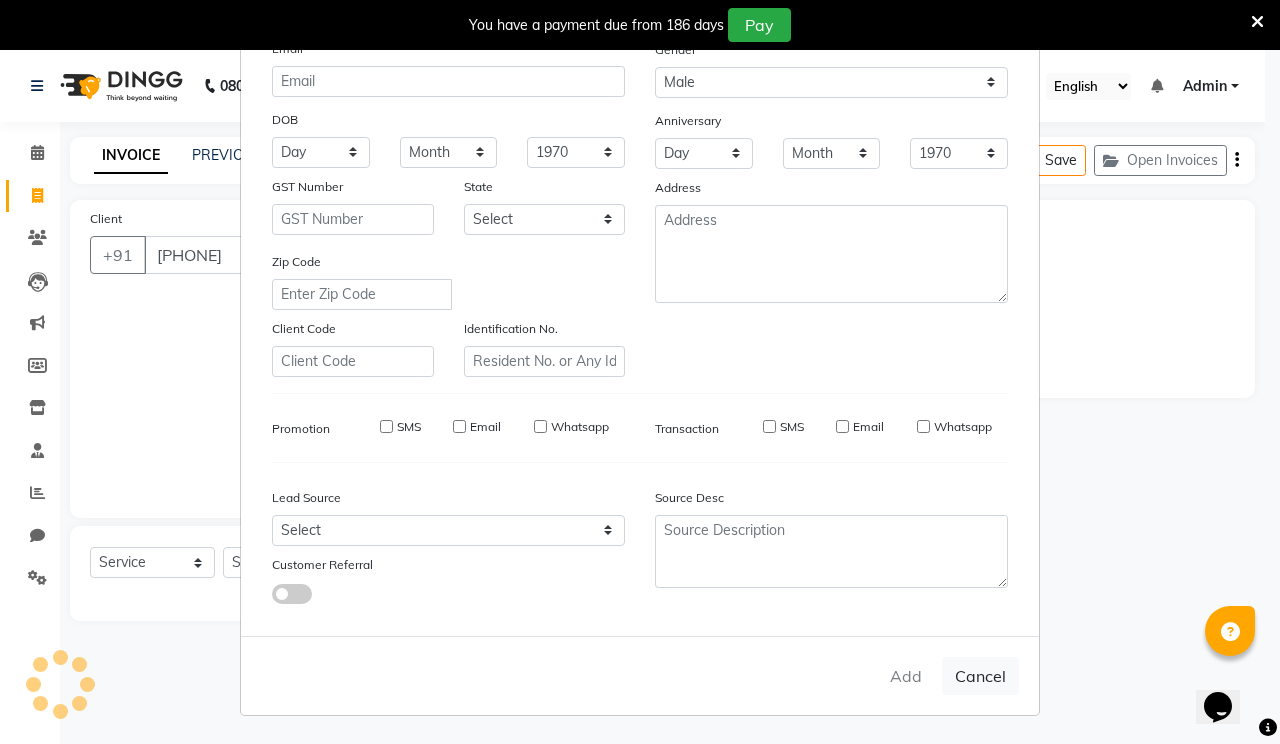 type 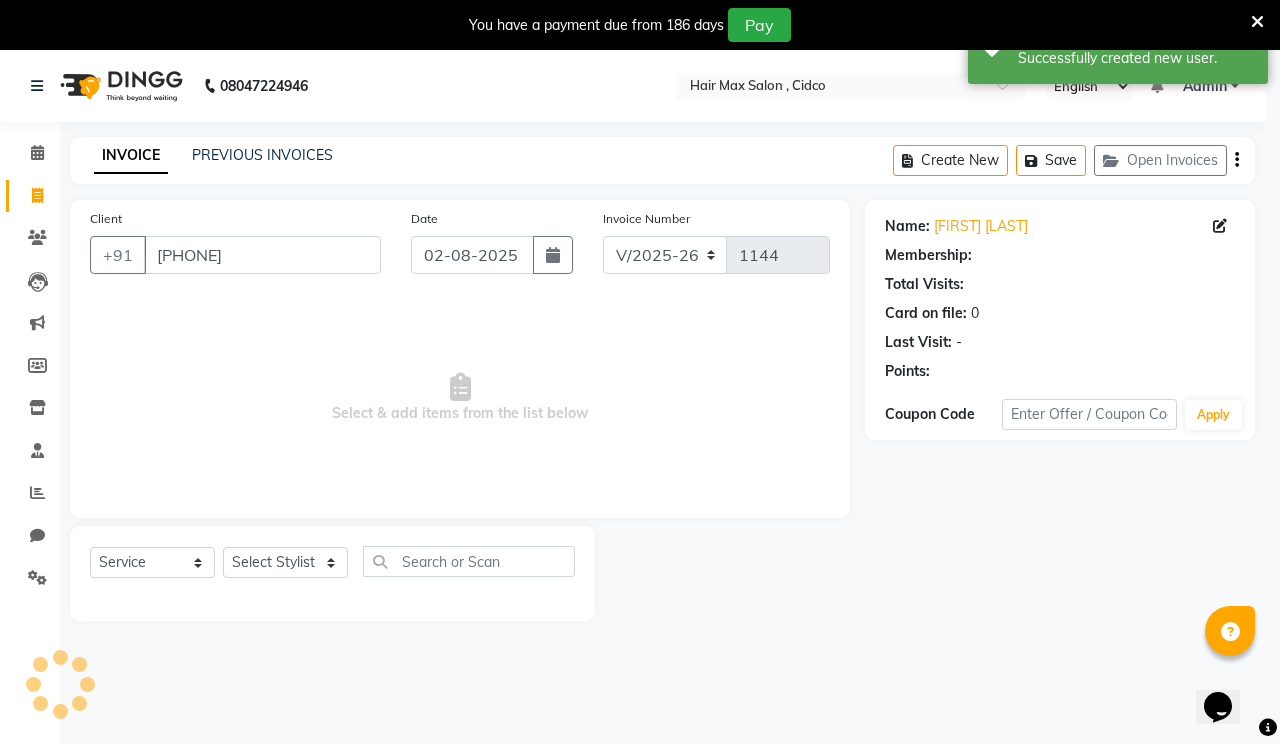 select on "1: Object" 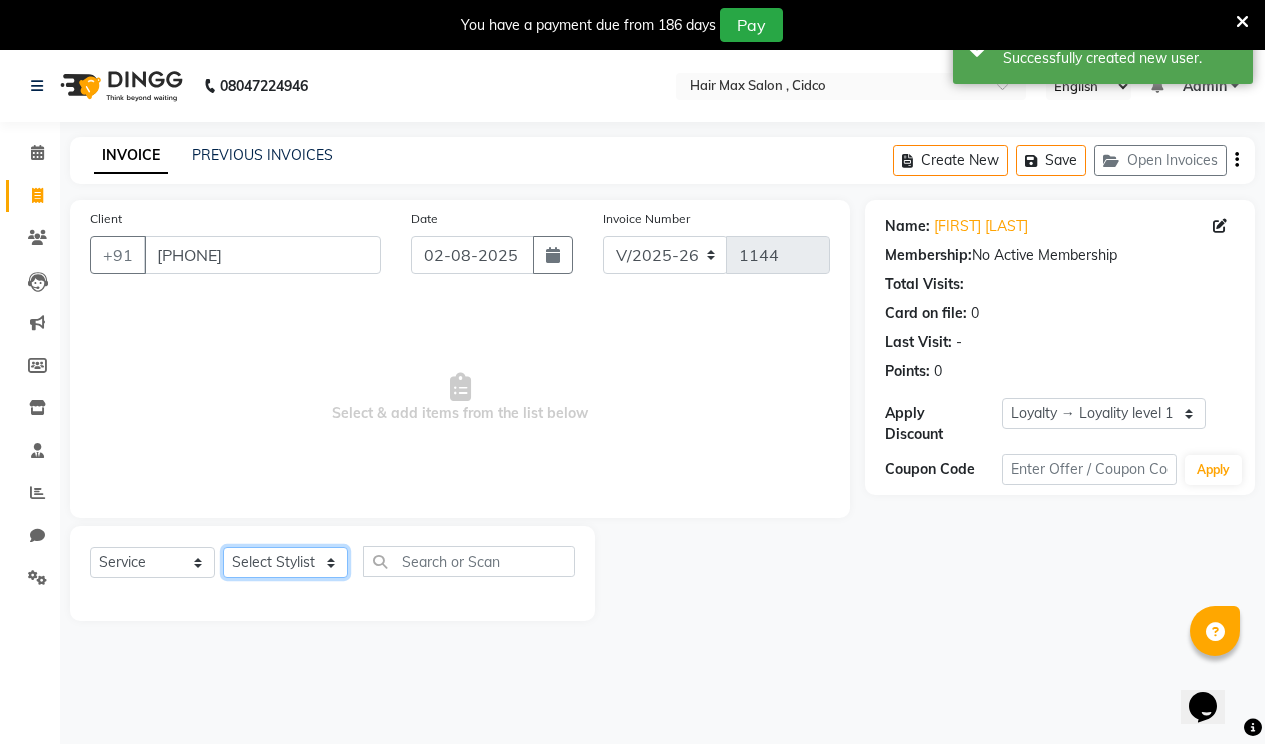 click on "Select Stylist [FIRST] [LAST] [FIRST] [FIRST] [FIRST] [FIRST]" 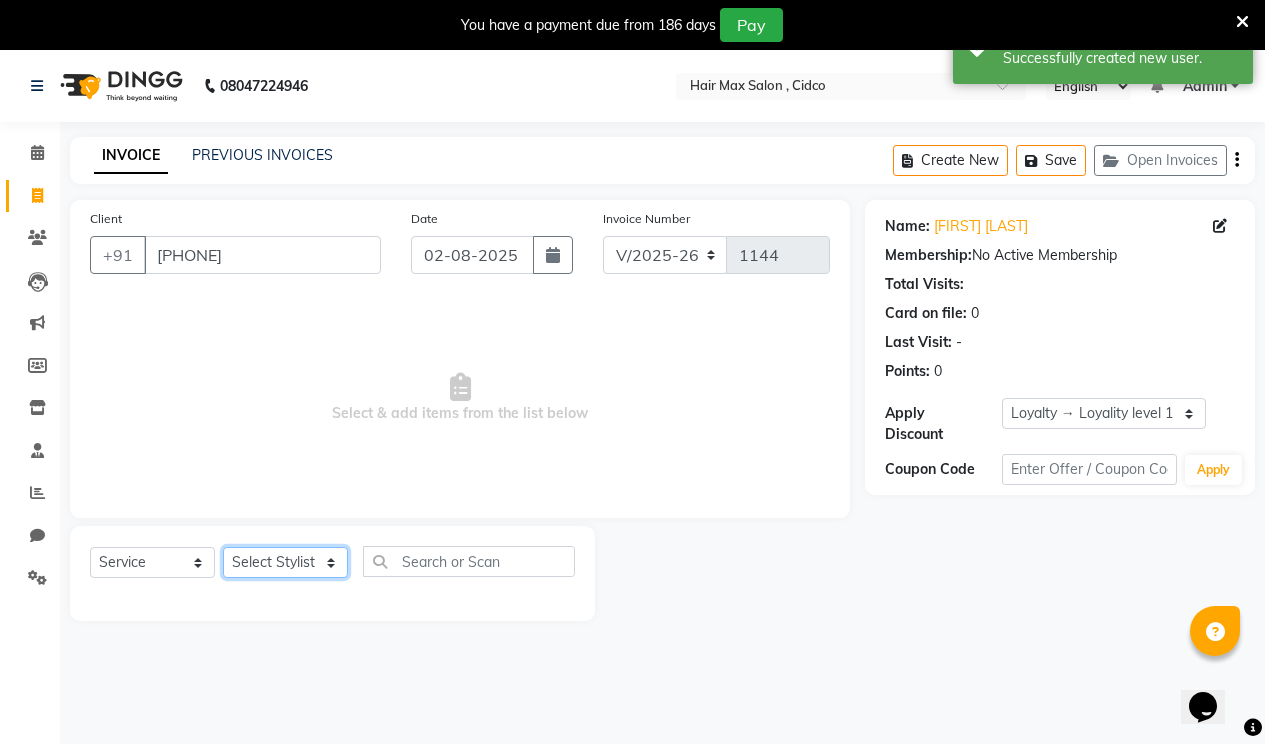 select on "[PHONE]" 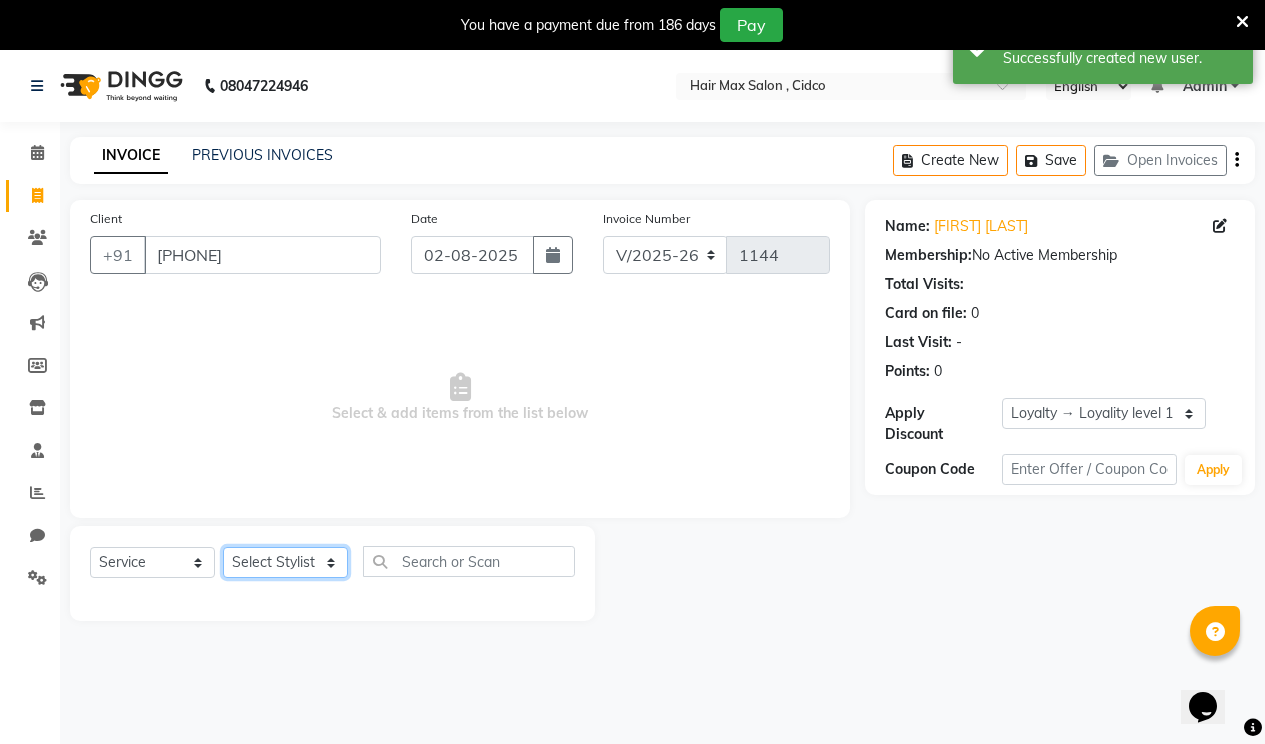 click on "Select Stylist [FIRST] [LAST] [FIRST] [FIRST] [FIRST] [FIRST]" 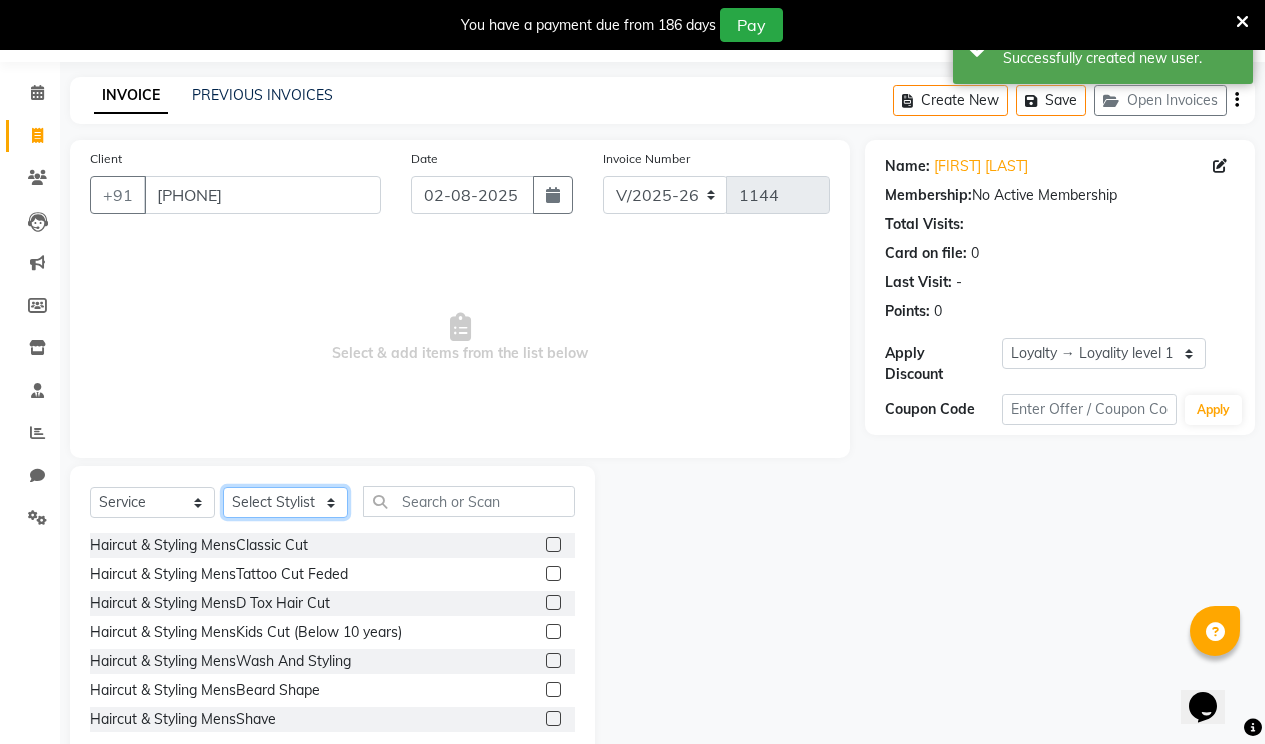 scroll, scrollTop: 107, scrollLeft: 0, axis: vertical 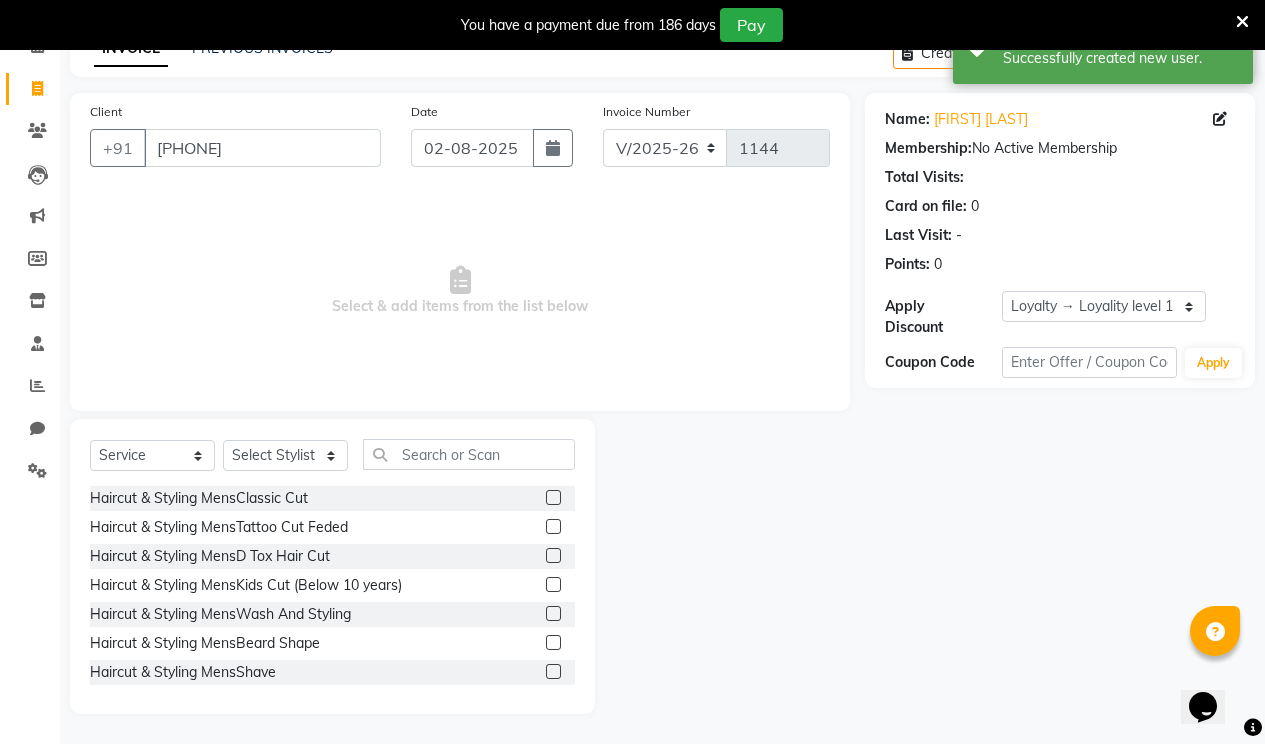 click 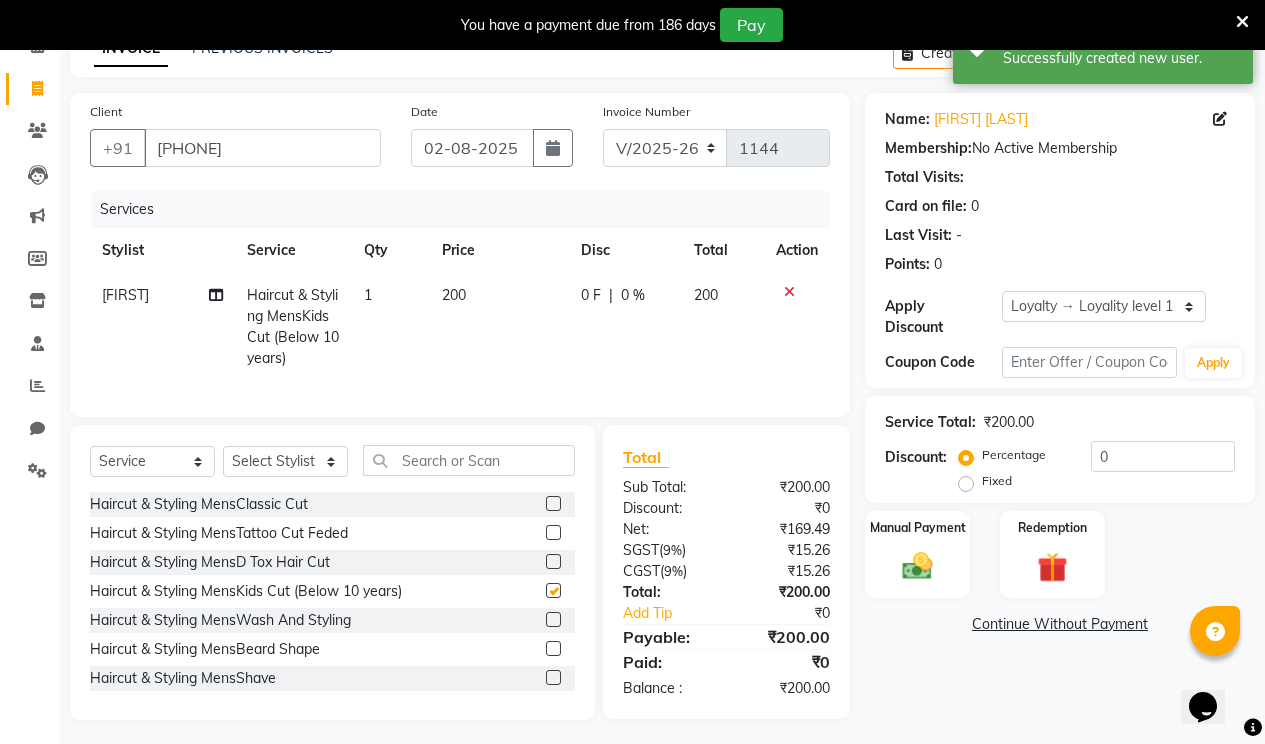 checkbox on "false" 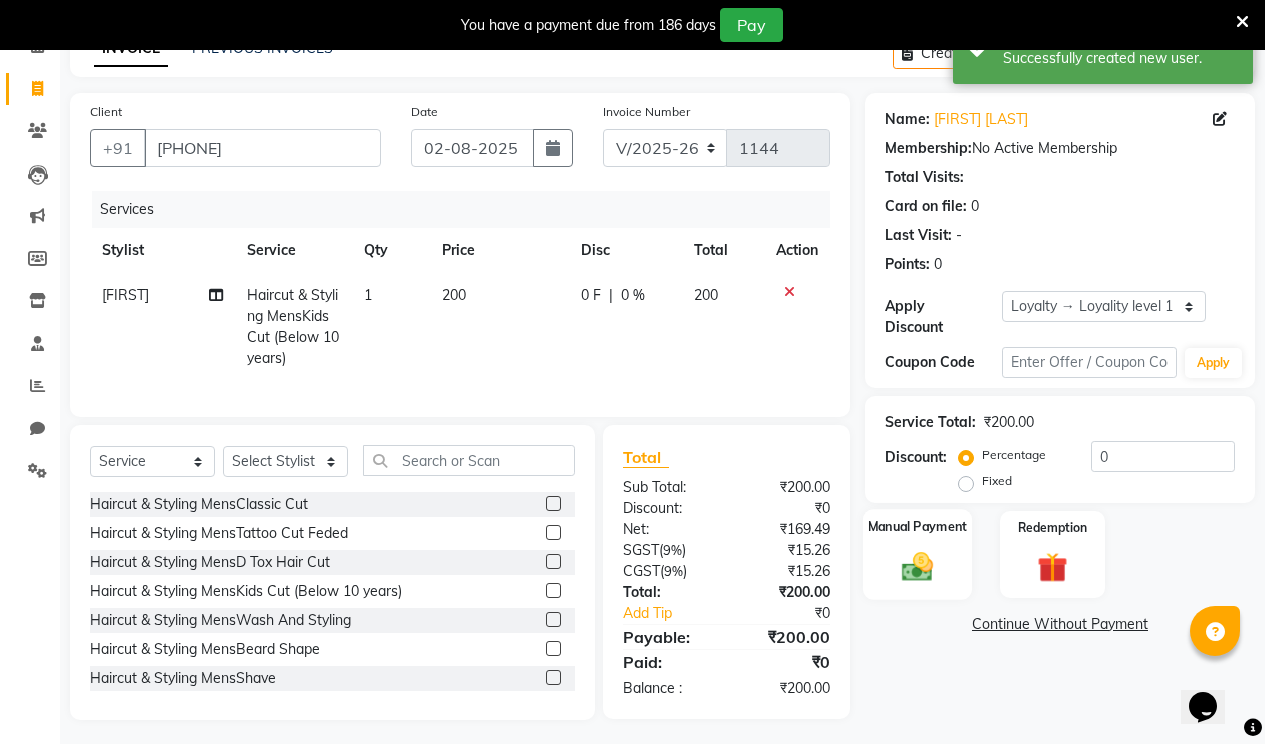 click 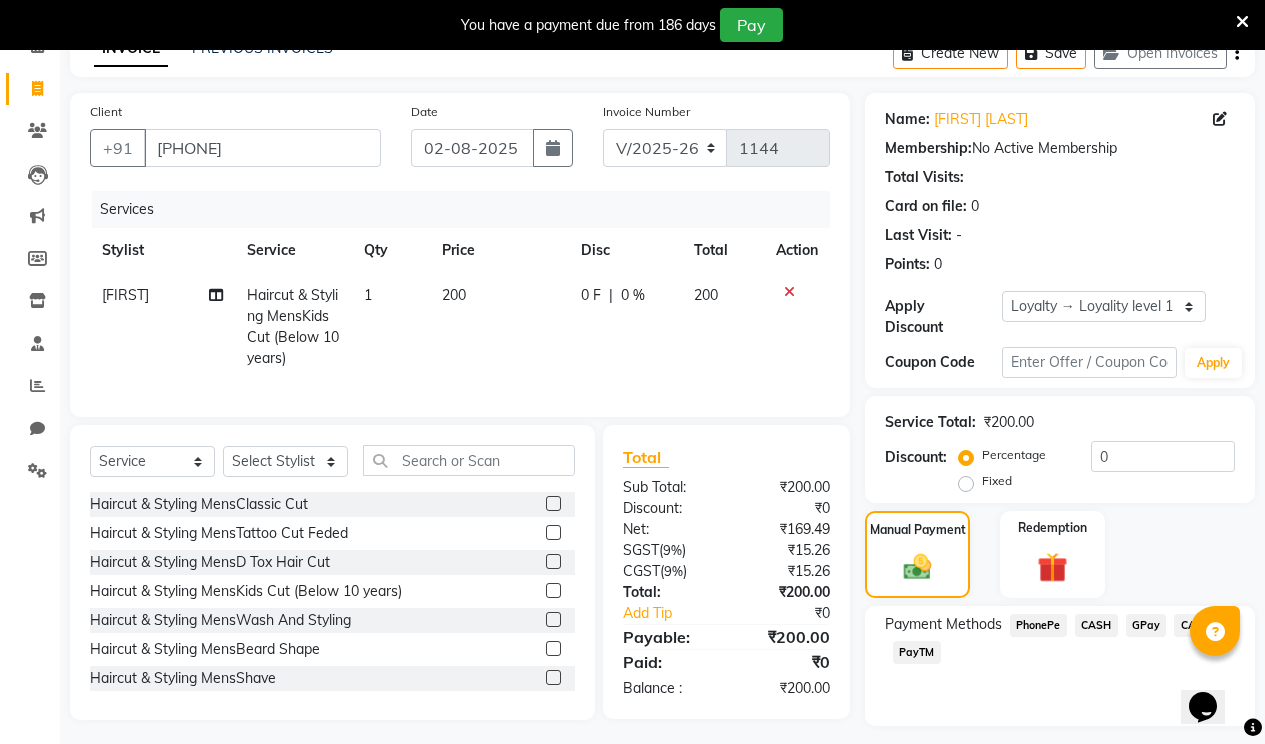 click on "CASH" 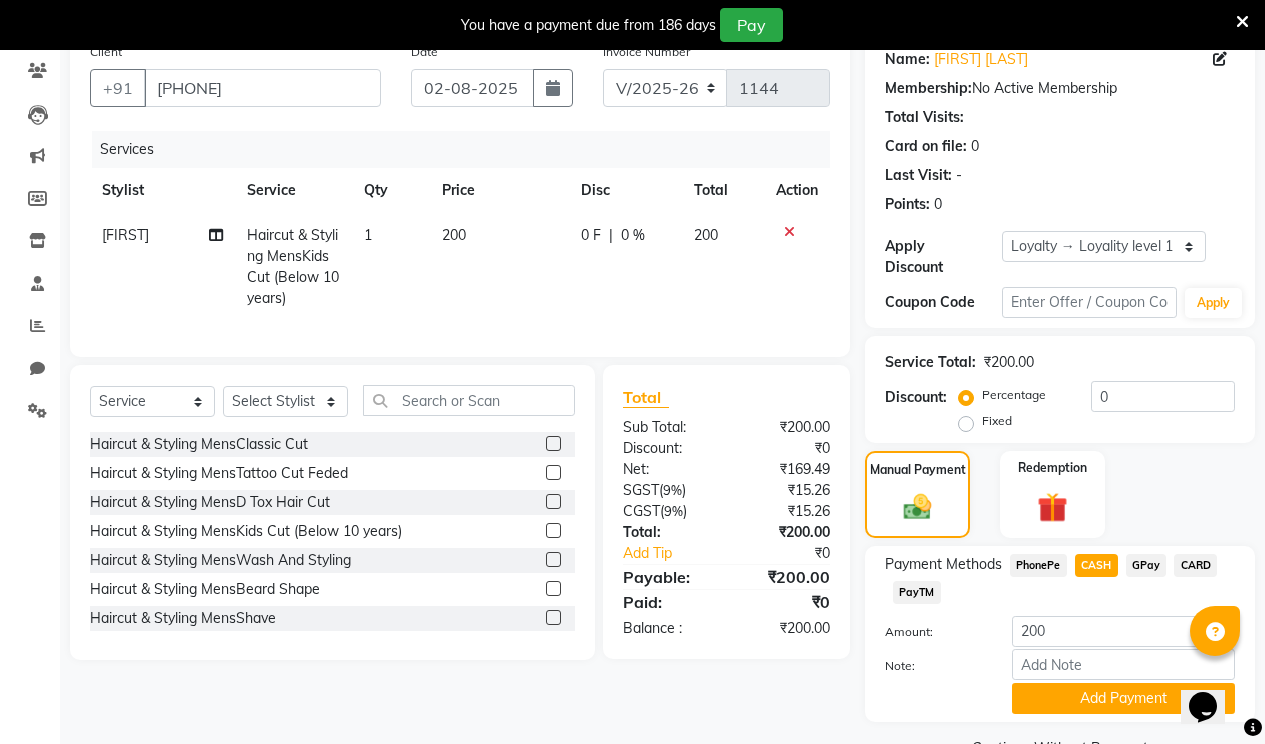scroll, scrollTop: 200, scrollLeft: 0, axis: vertical 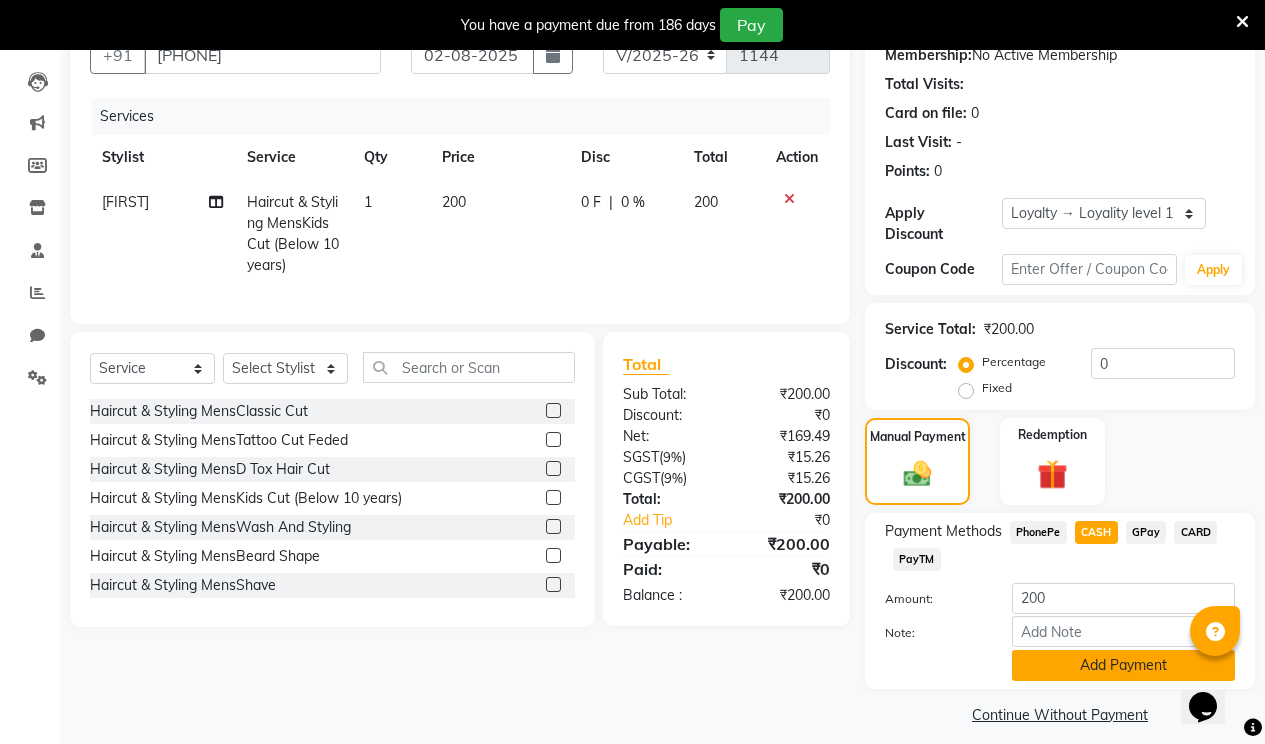 click on "Add Payment" 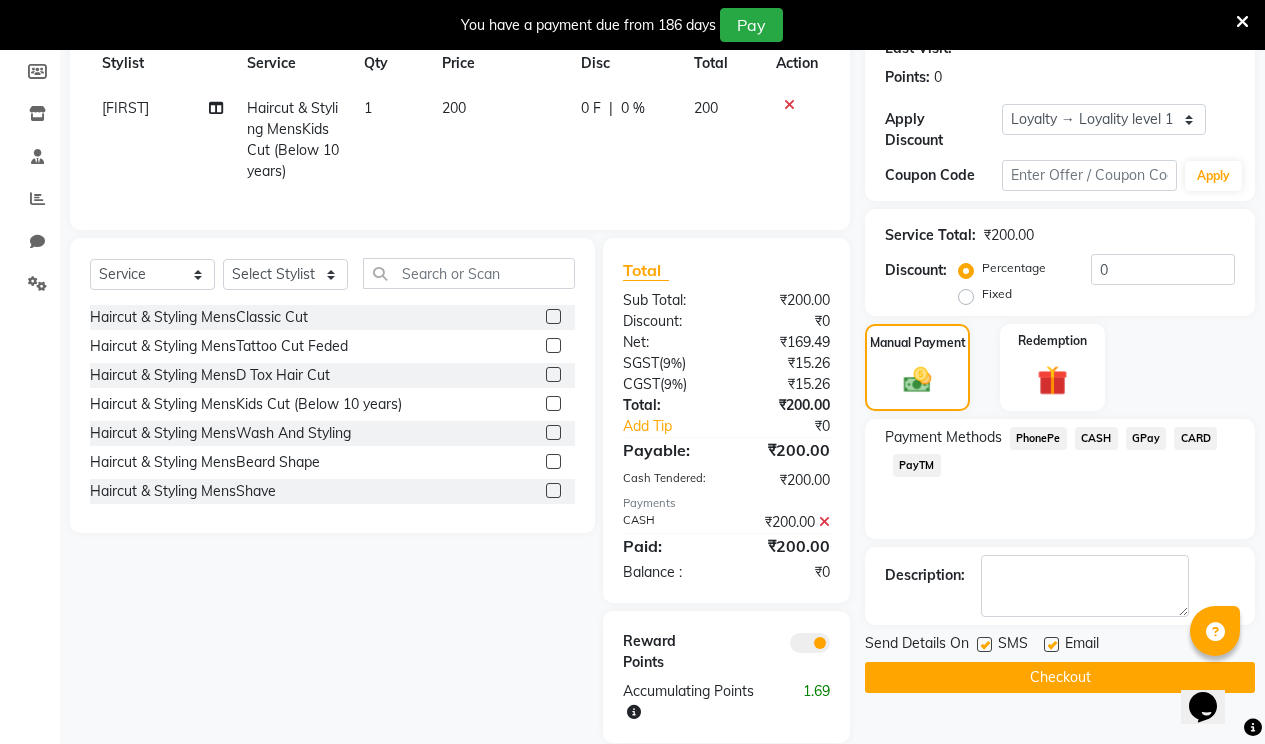scroll, scrollTop: 338, scrollLeft: 0, axis: vertical 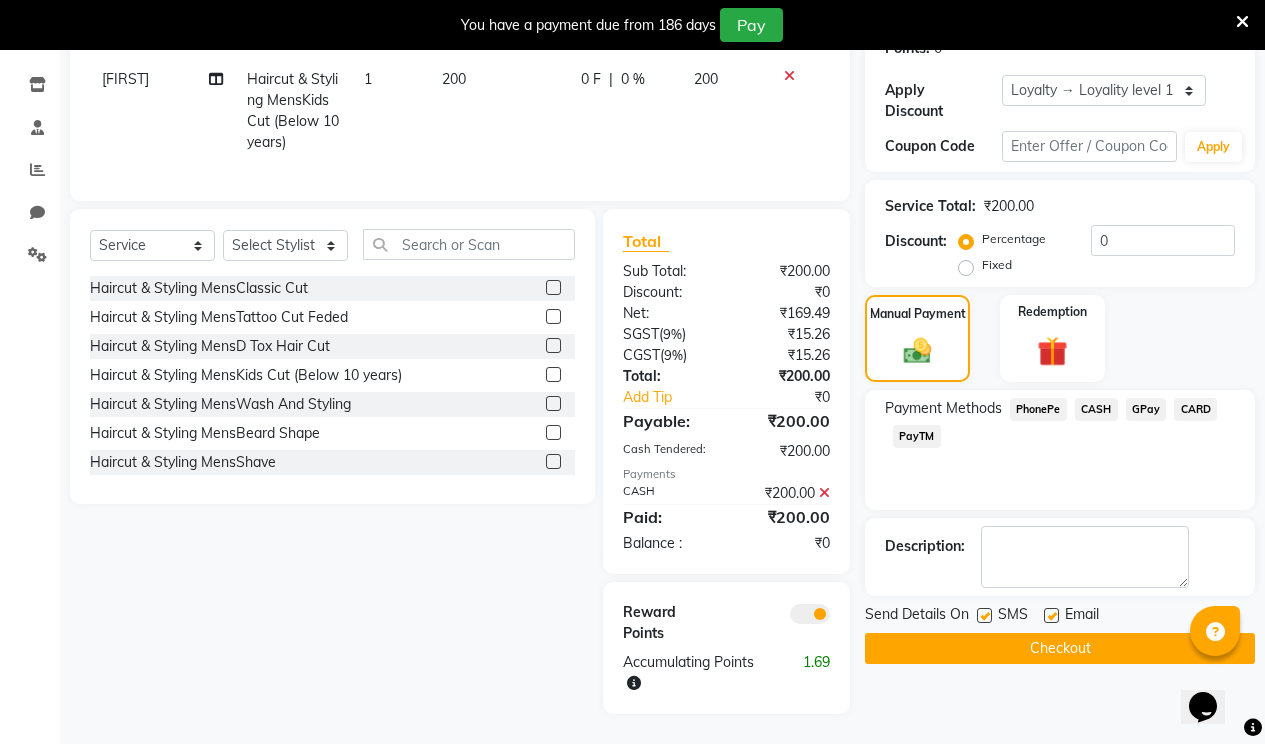 click 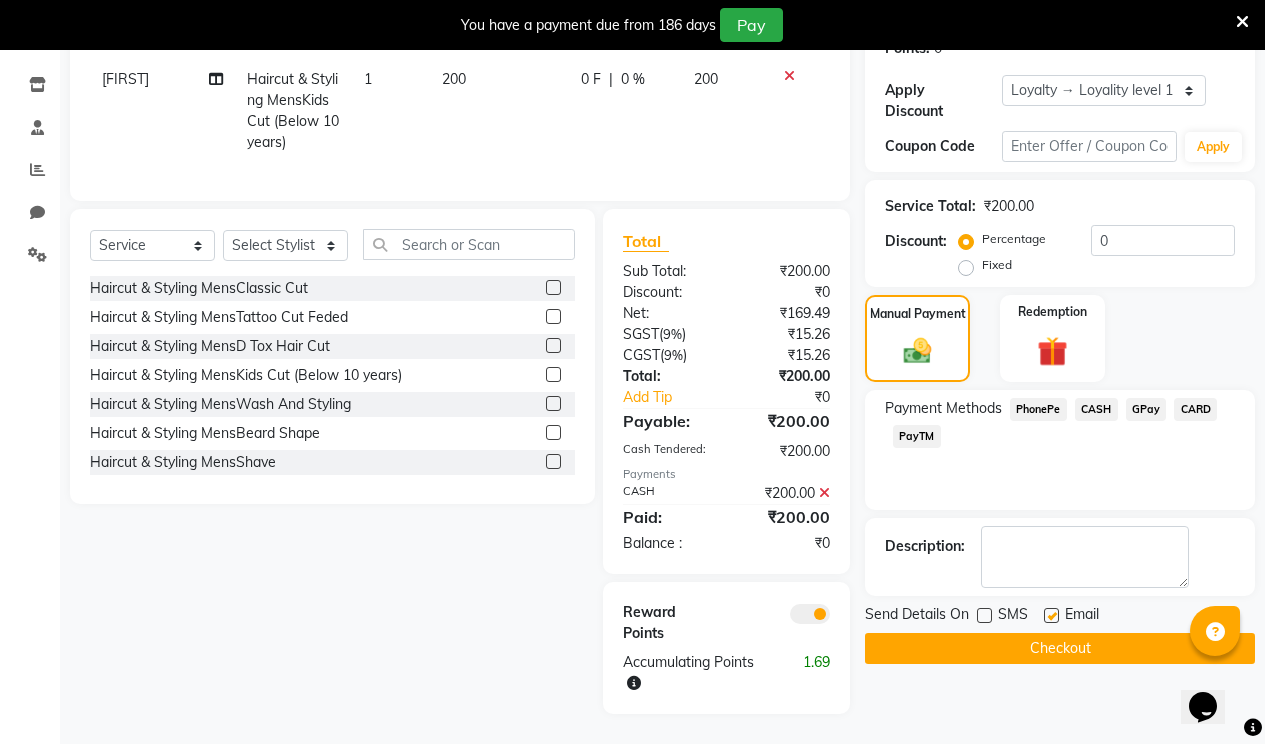 drag, startPoint x: 1053, startPoint y: 583, endPoint x: 1057, endPoint y: 618, distance: 35.22783 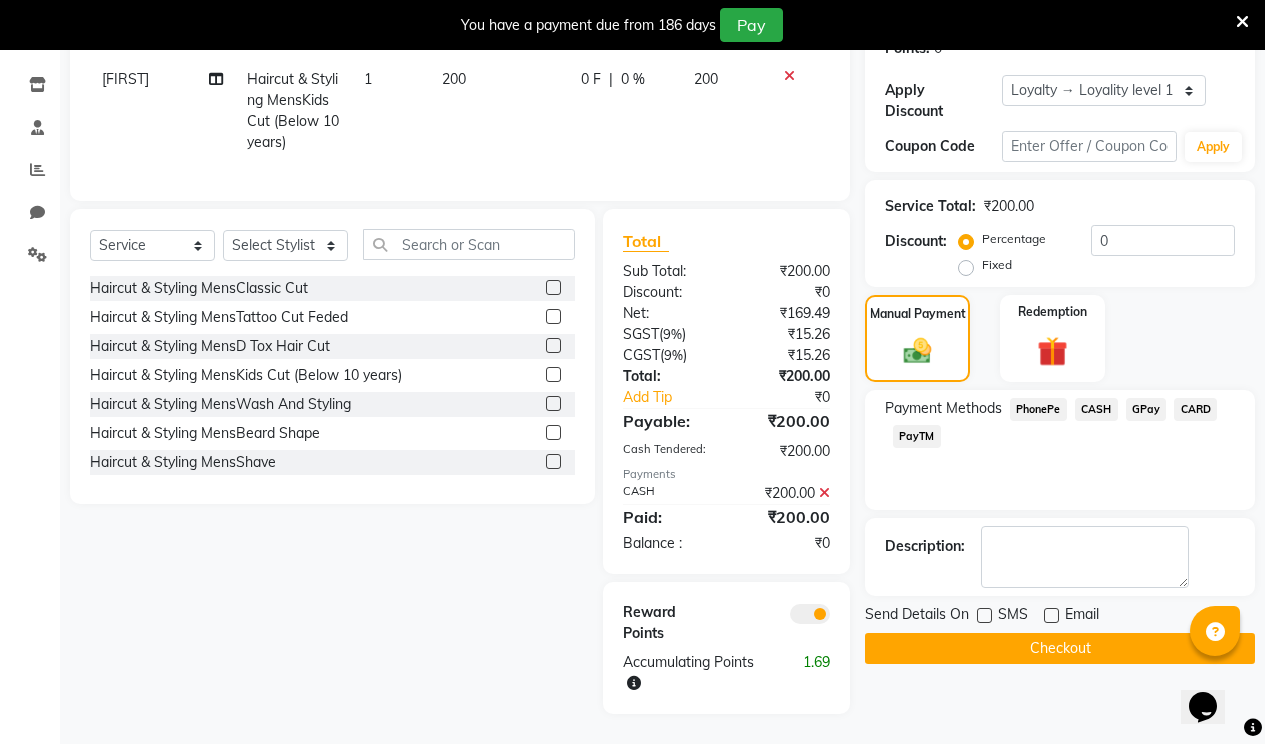 click 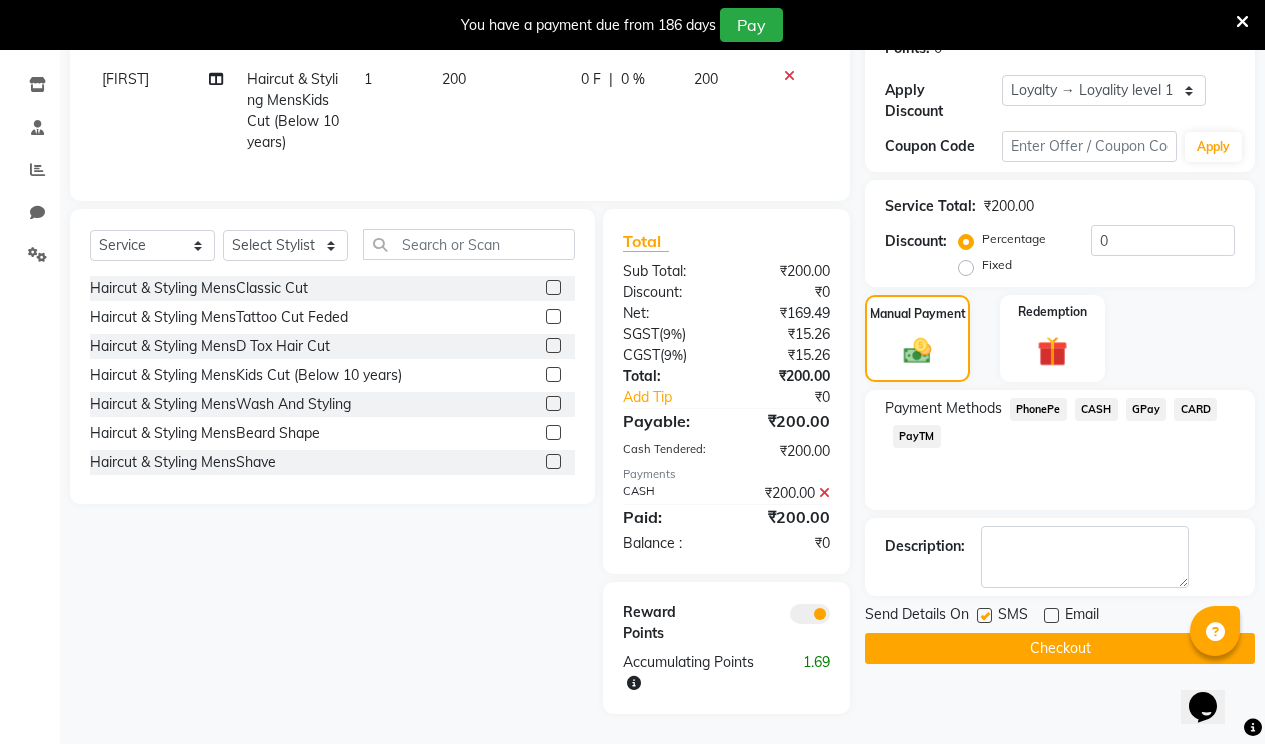 click on "Checkout" 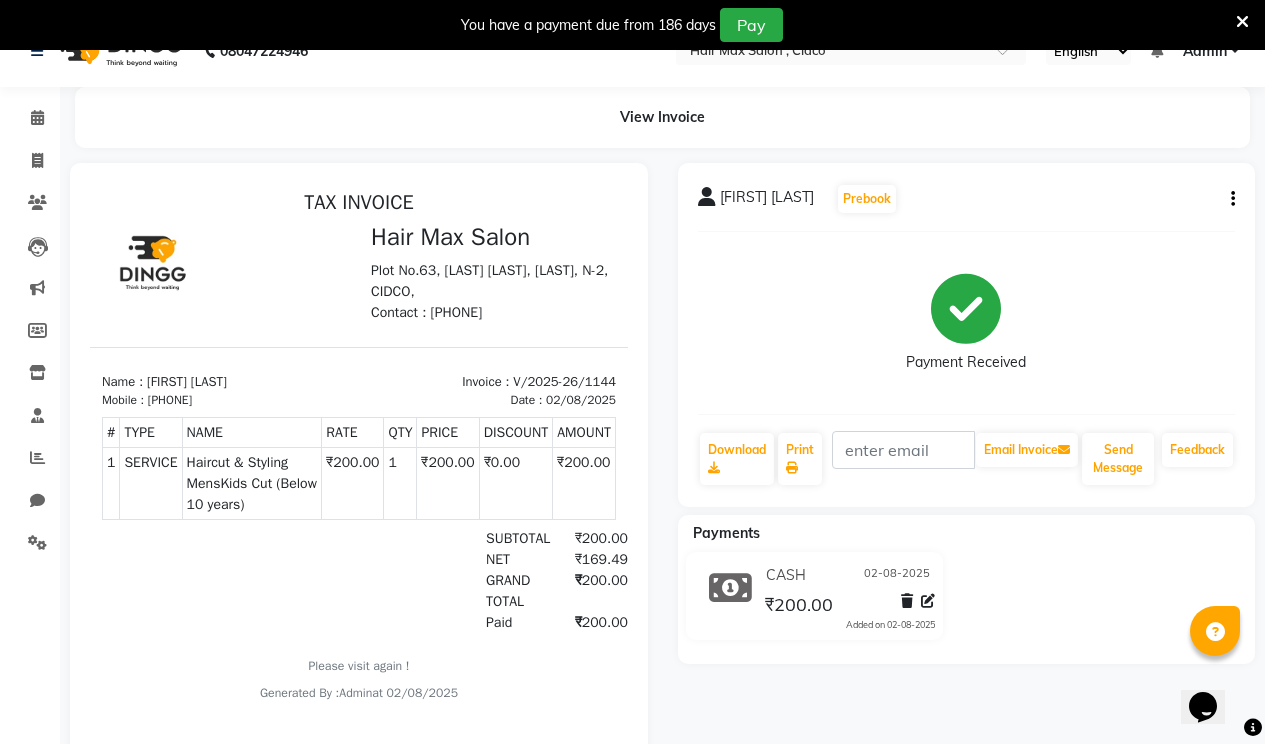 scroll, scrollTop: 0, scrollLeft: 0, axis: both 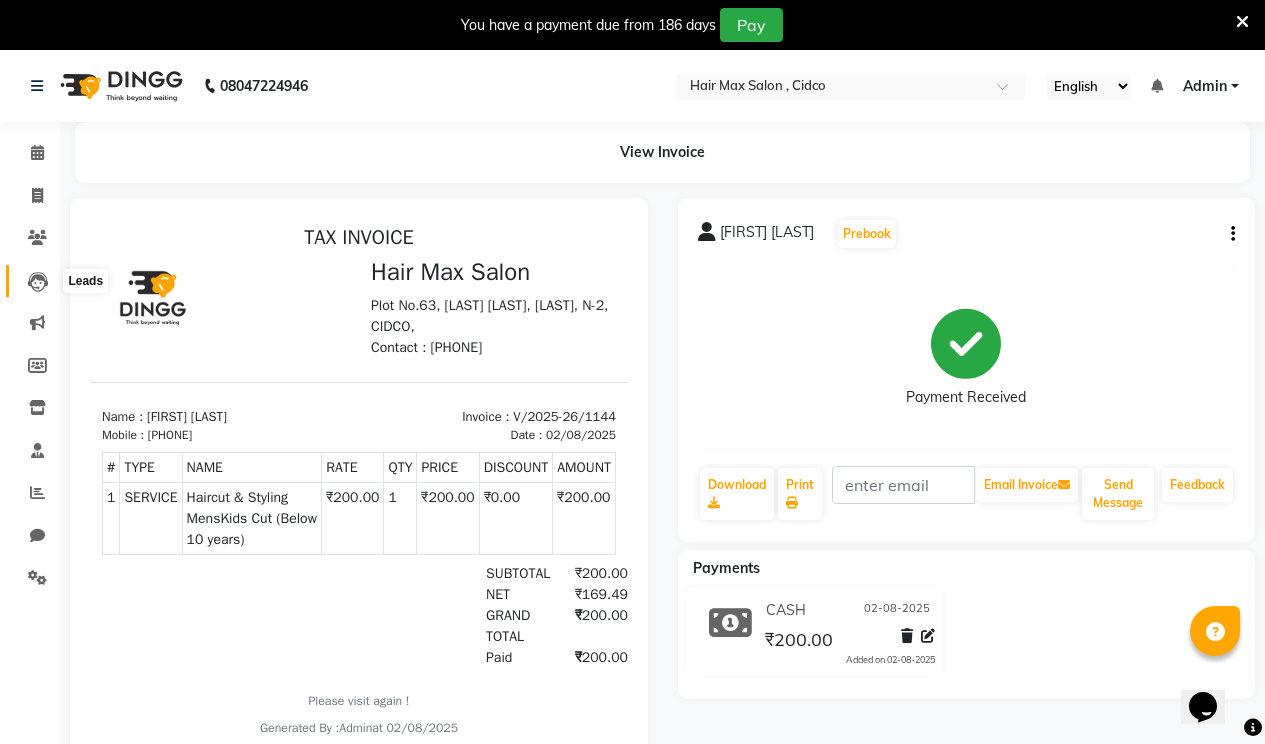 click 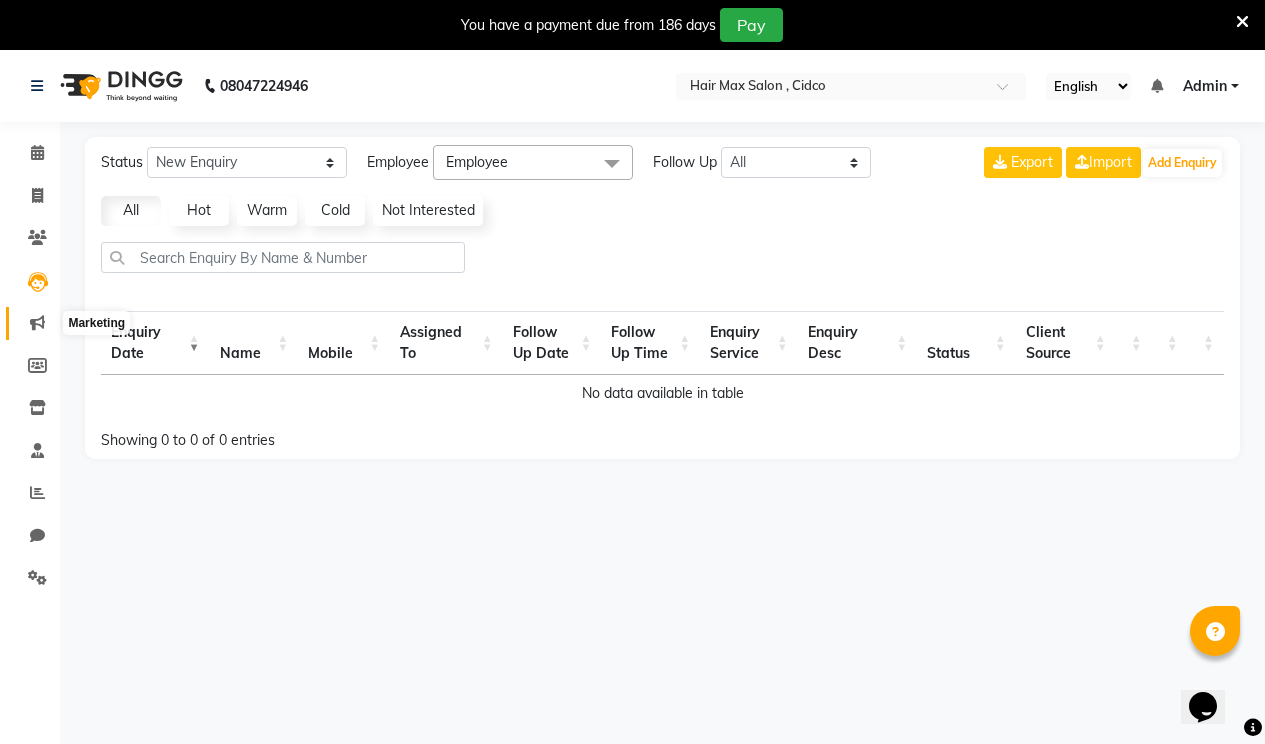 click 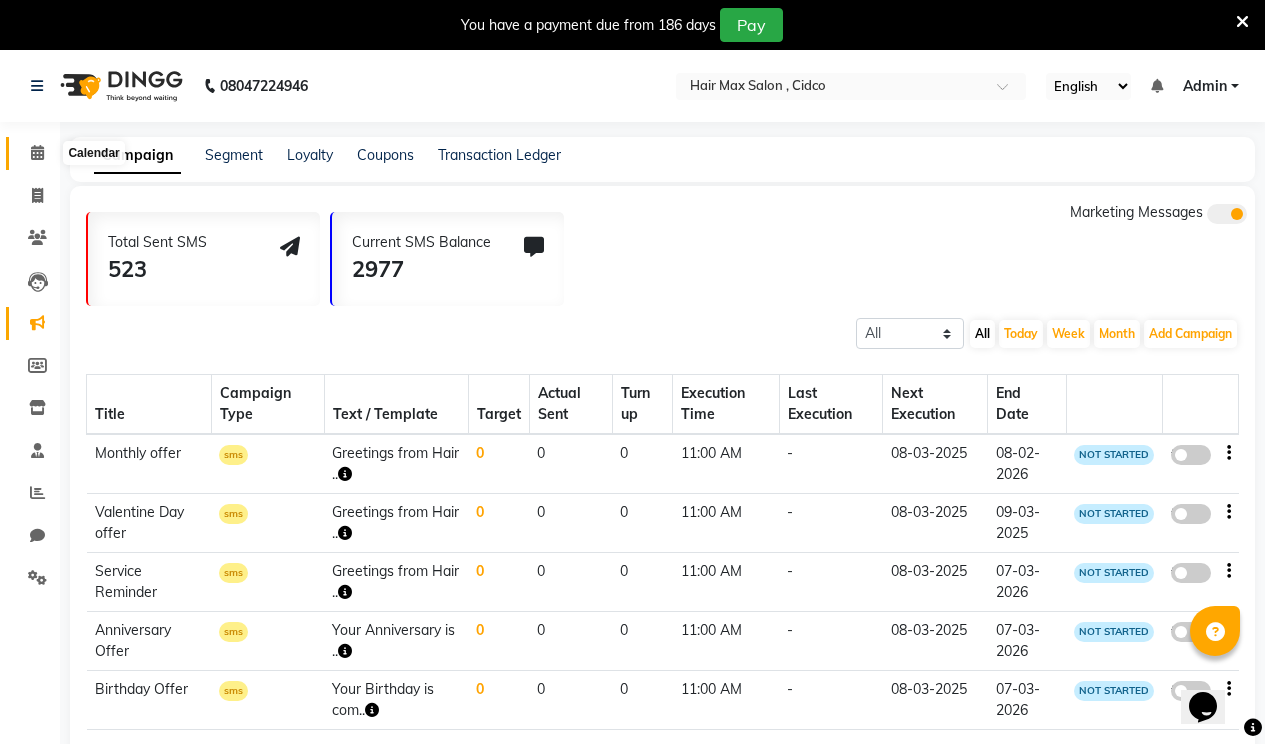 click 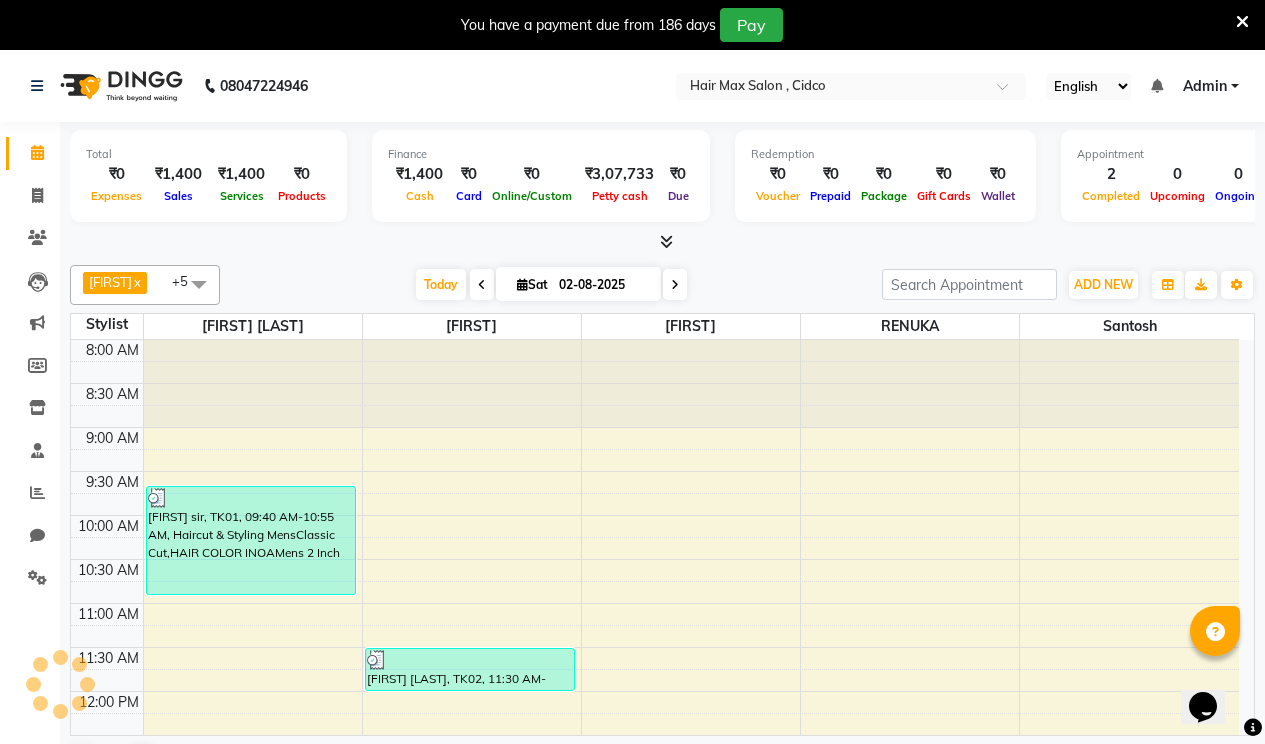 scroll, scrollTop: 0, scrollLeft: 0, axis: both 